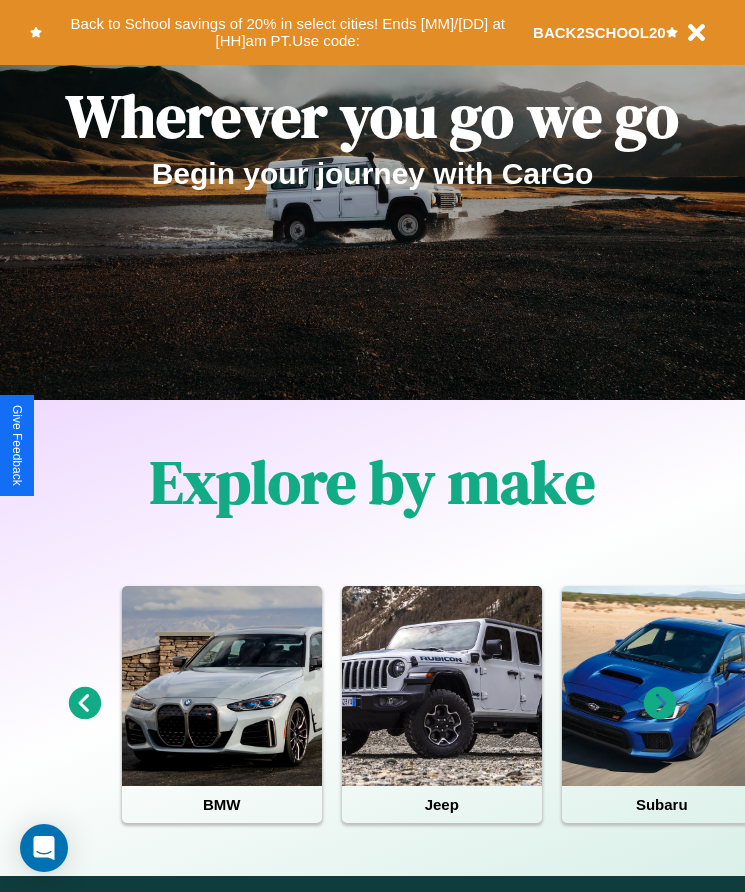 scroll, scrollTop: 334, scrollLeft: 0, axis: vertical 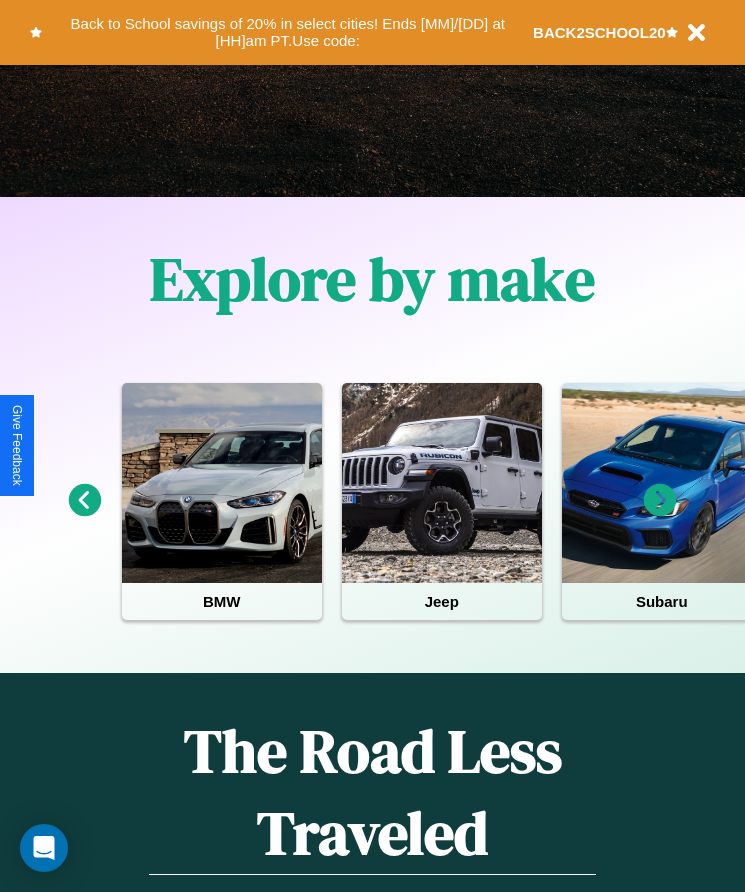 click 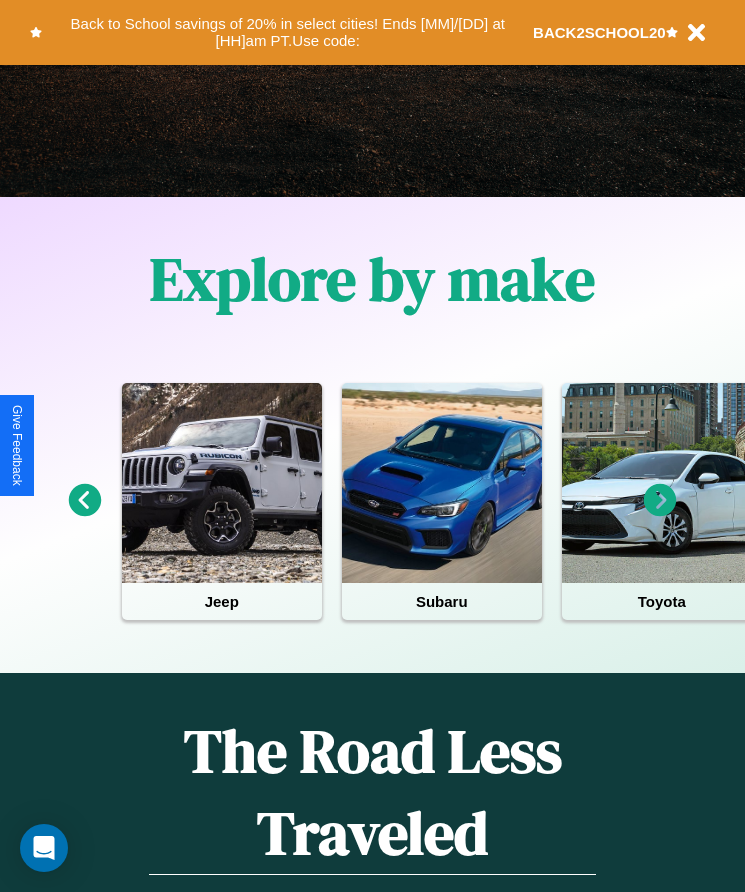 click 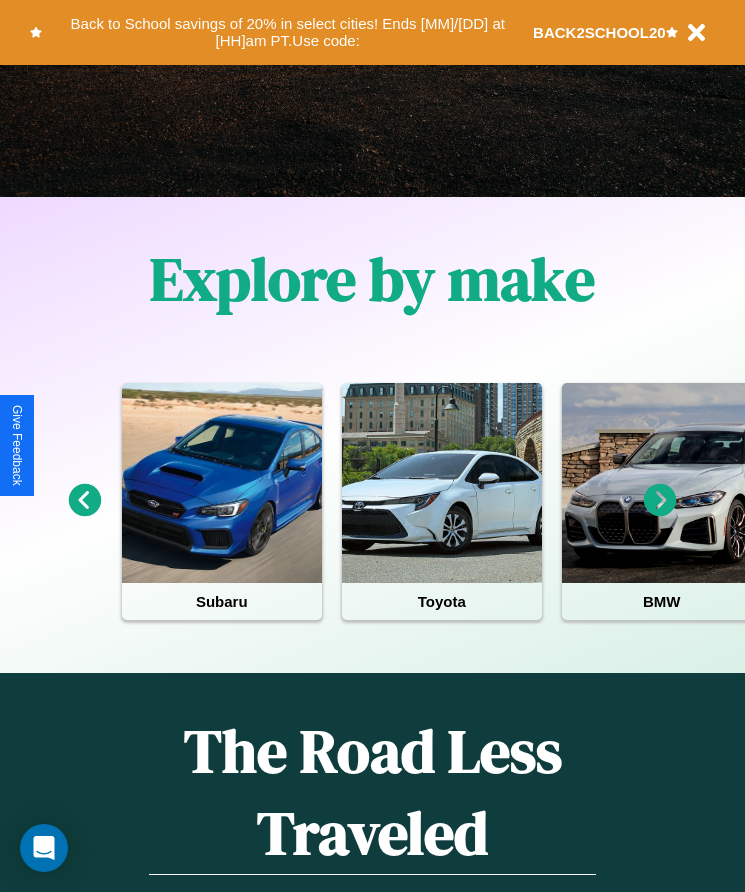 click 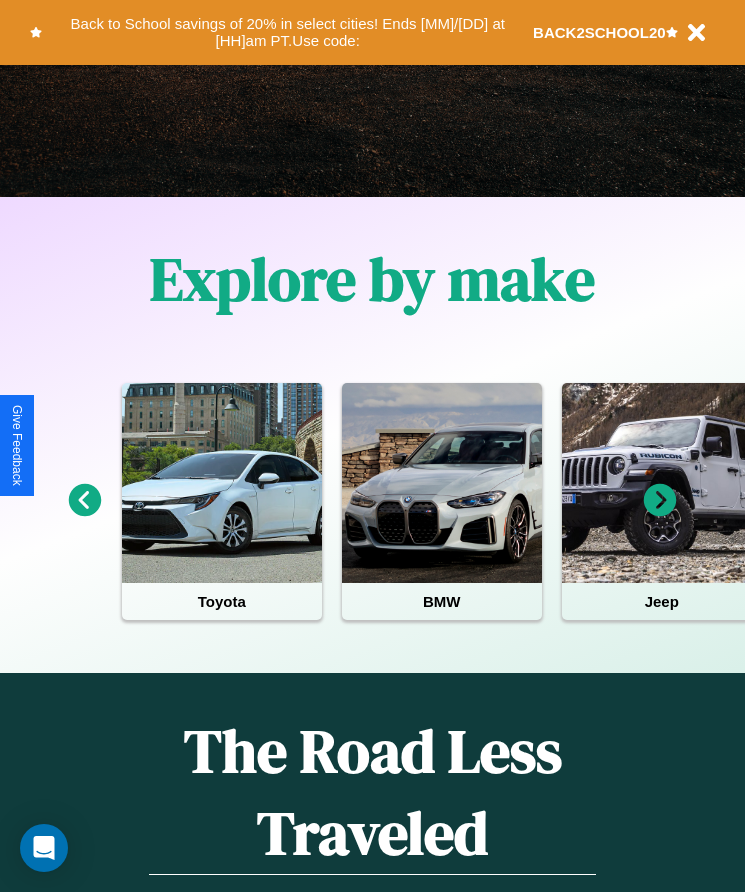scroll, scrollTop: 75, scrollLeft: 237, axis: both 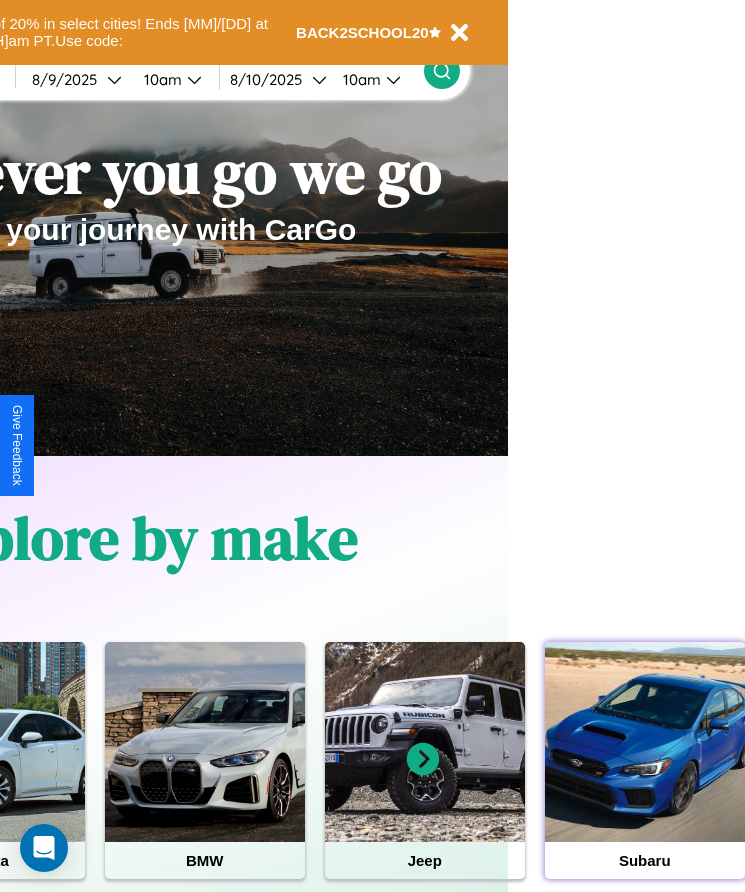 click at bounding box center (645, 742) 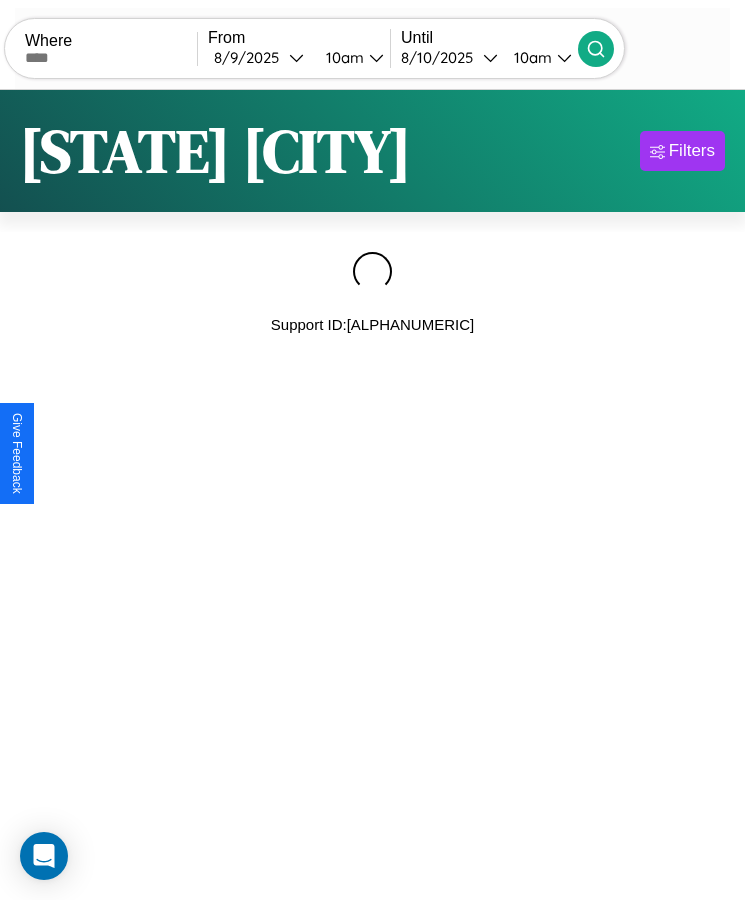 scroll, scrollTop: 0, scrollLeft: 0, axis: both 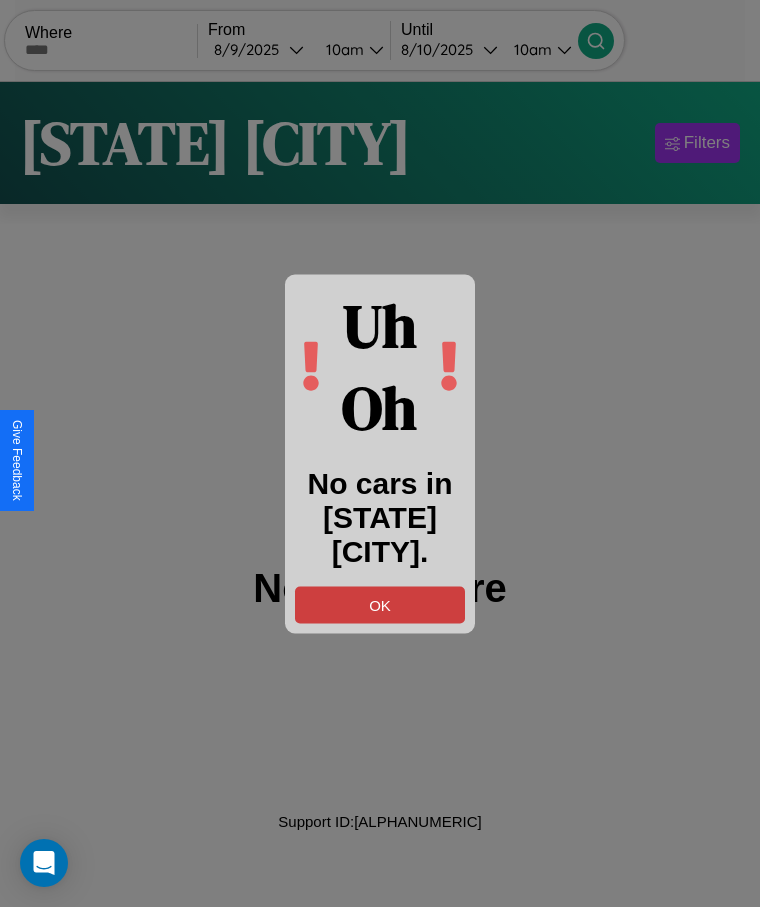 click on "OK" at bounding box center [380, 604] 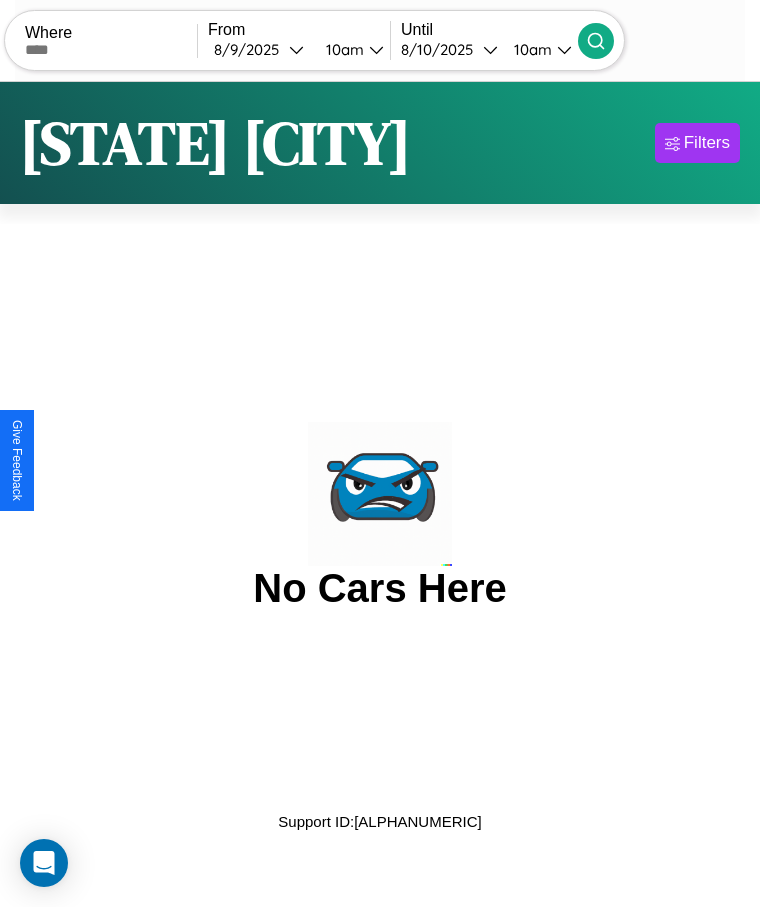click at bounding box center [111, 50] 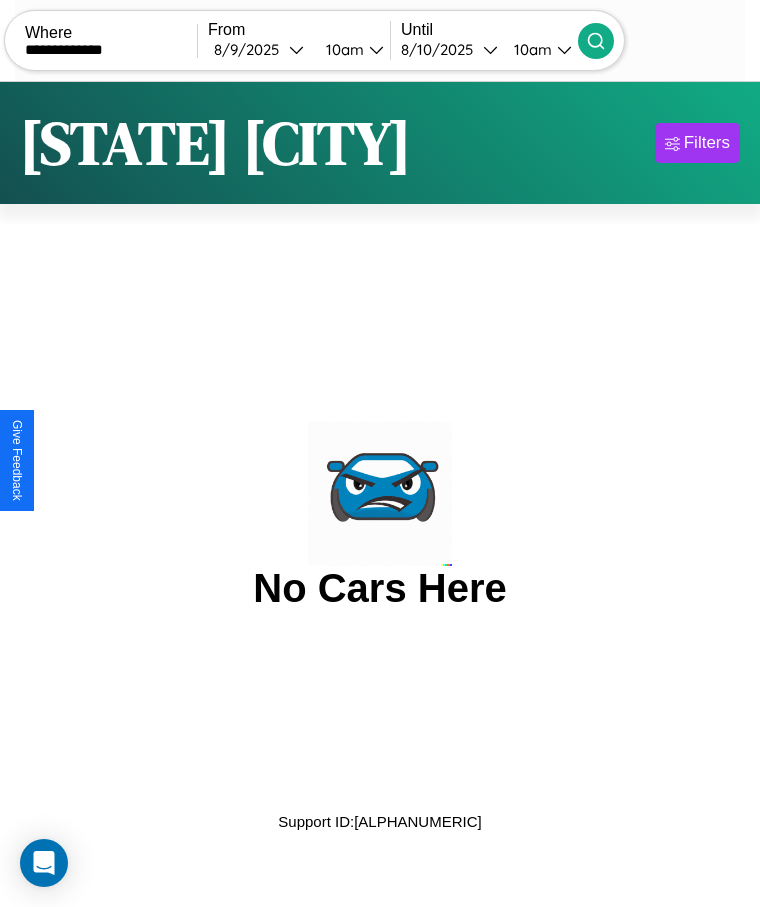 type on "**********" 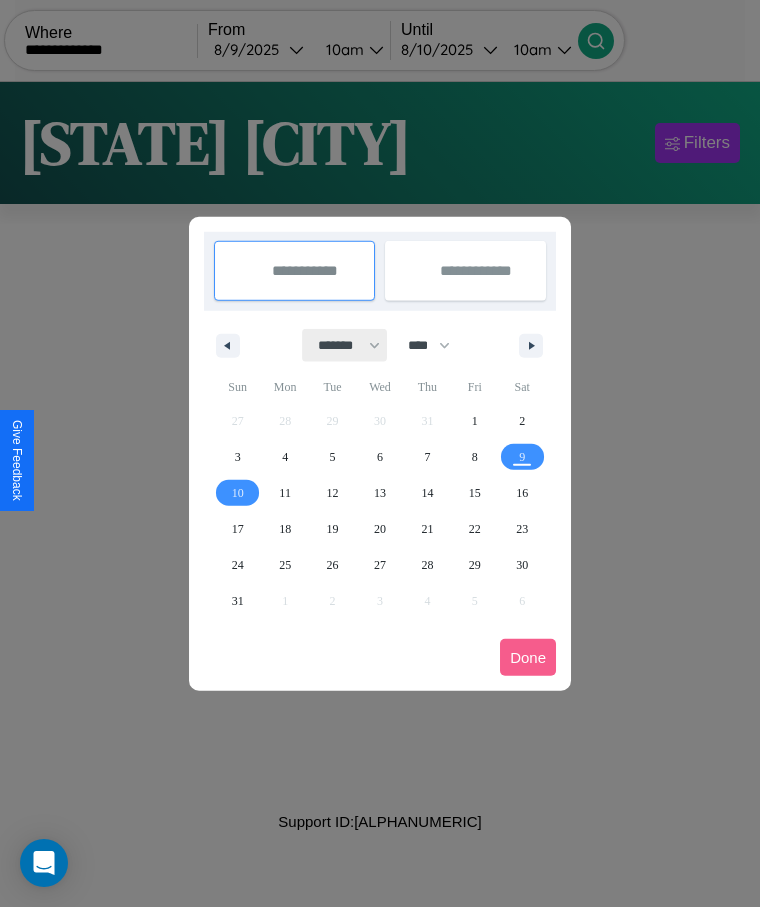 click on "******* ******** ***** ***** *** **** **** ****** ********* ******* ******** ********" at bounding box center [345, 345] 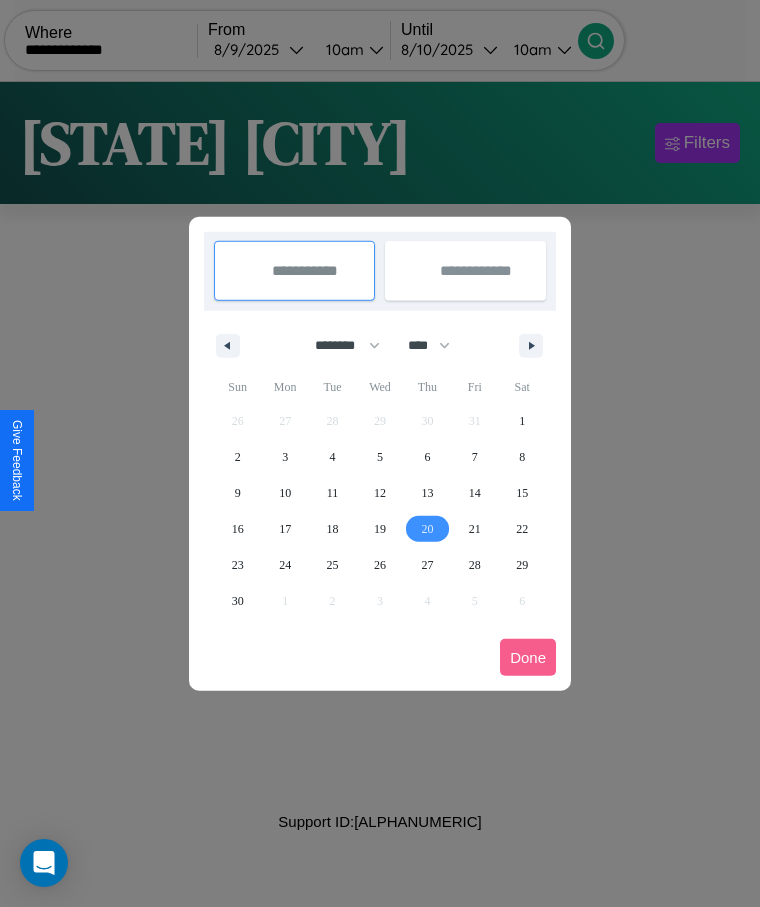 click on "20" at bounding box center [427, 529] 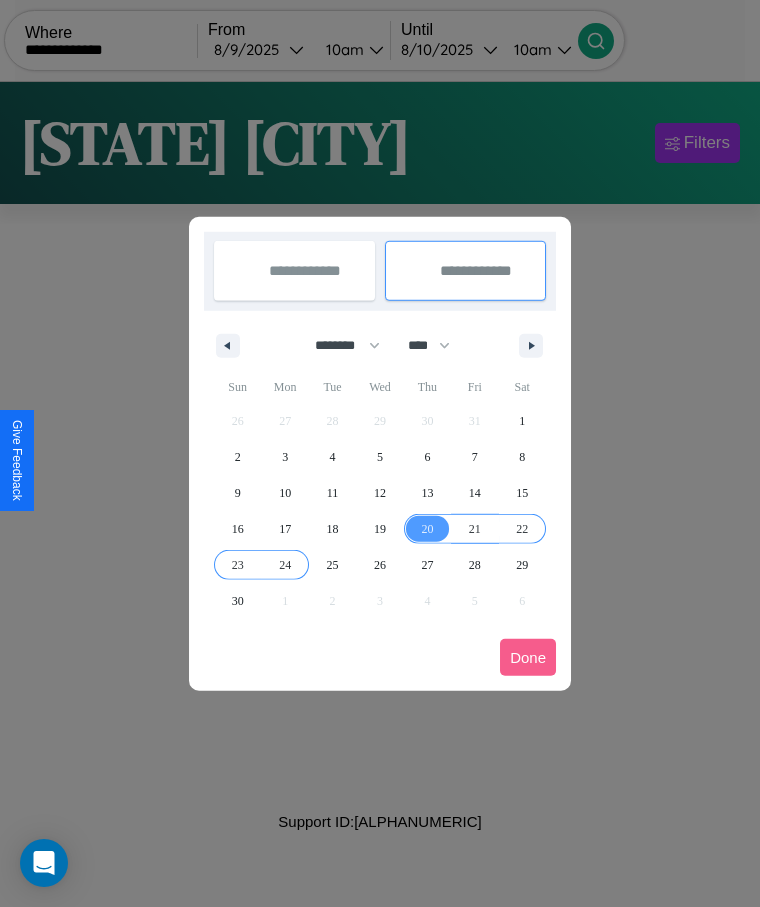 click on "24" at bounding box center (285, 565) 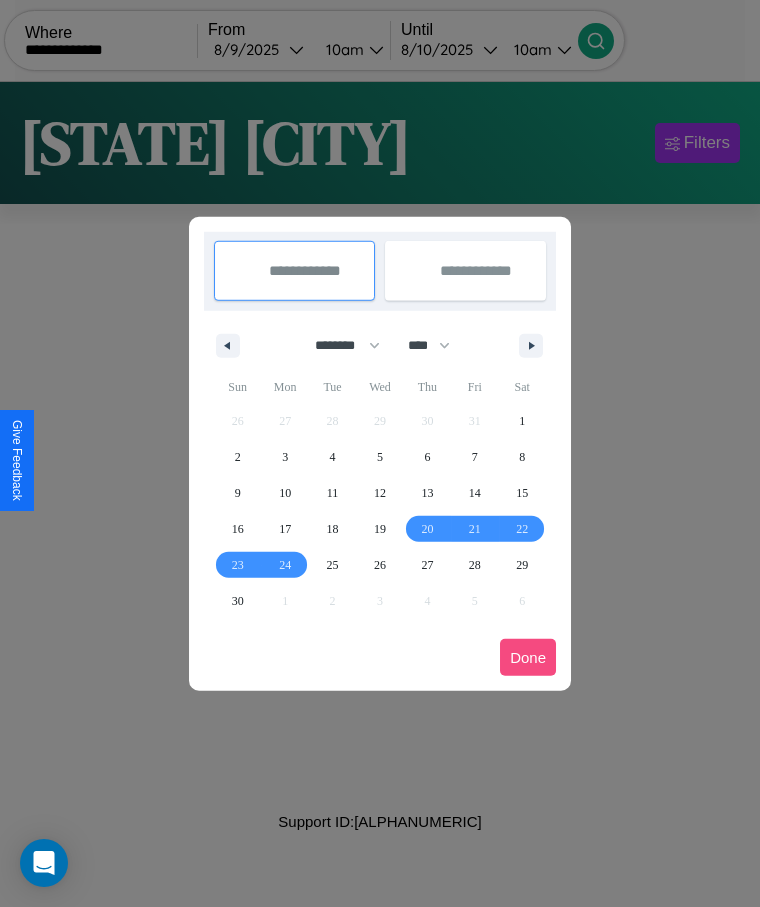 click on "Done" at bounding box center (528, 657) 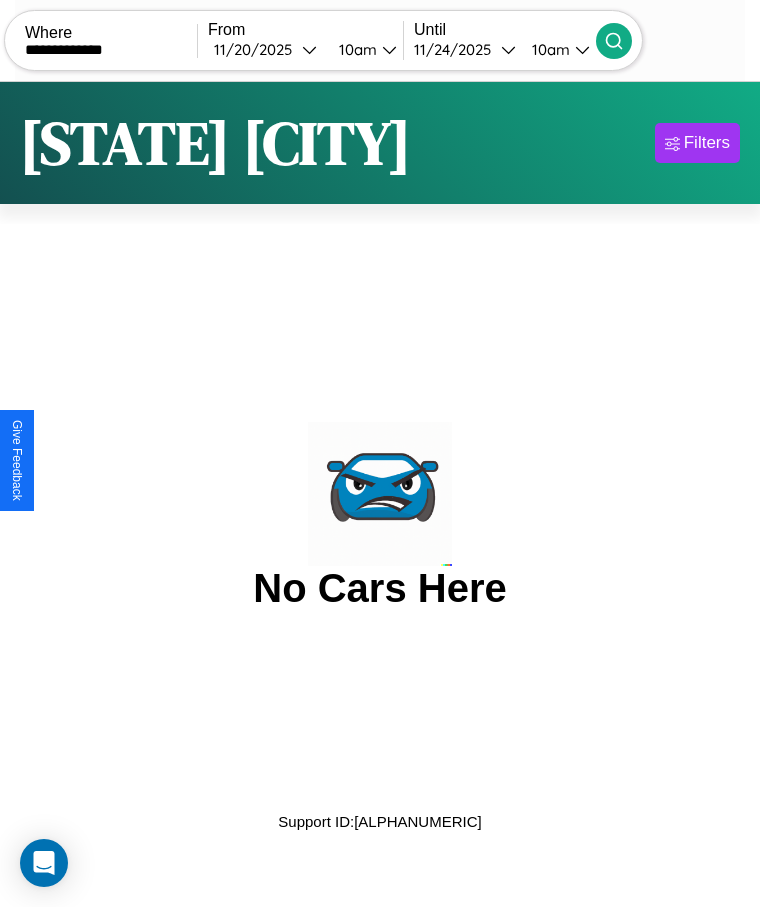 click 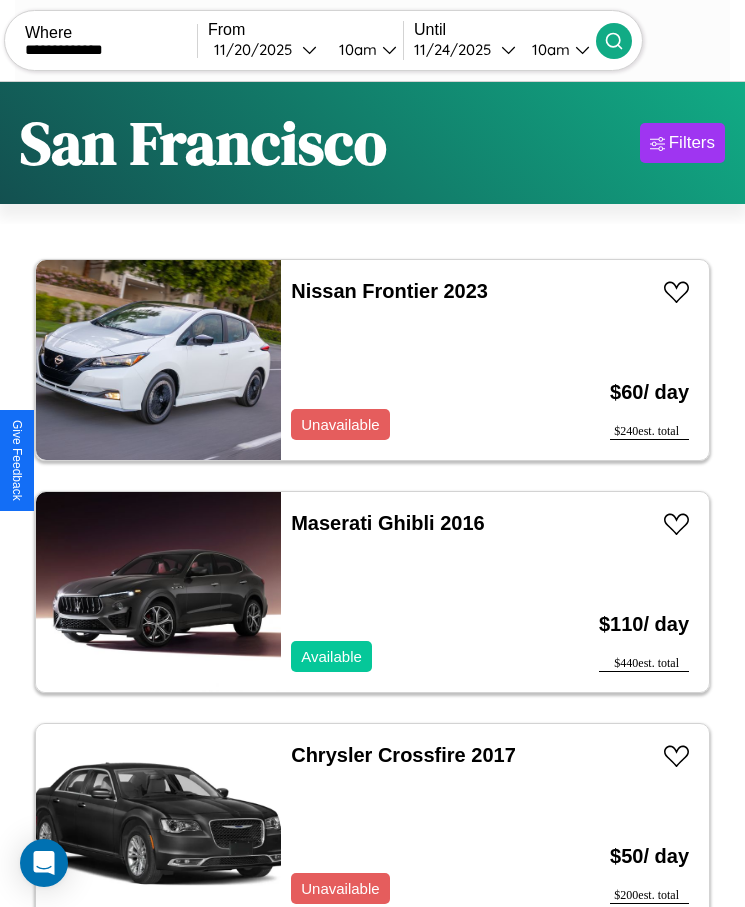 scroll, scrollTop: 50, scrollLeft: 0, axis: vertical 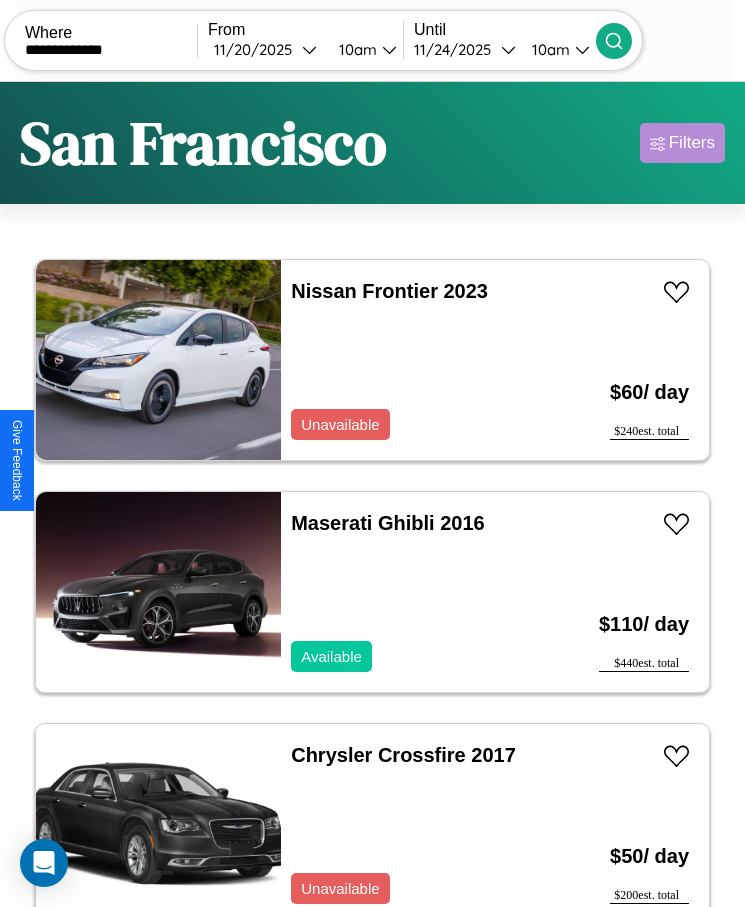 click on "Filters" at bounding box center [692, 143] 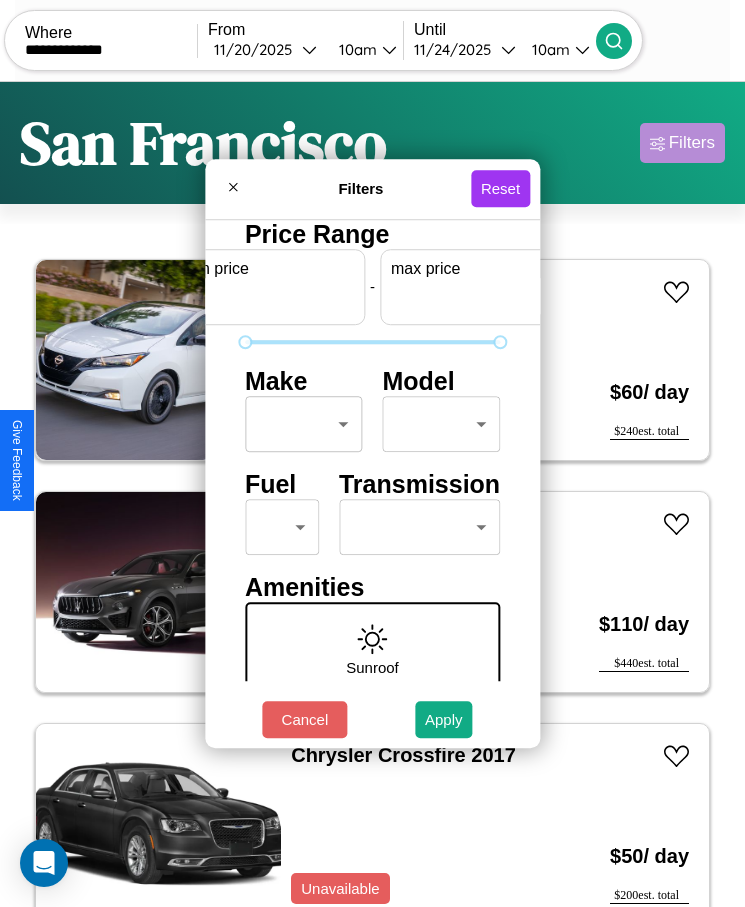 scroll, scrollTop: 0, scrollLeft: 74, axis: horizontal 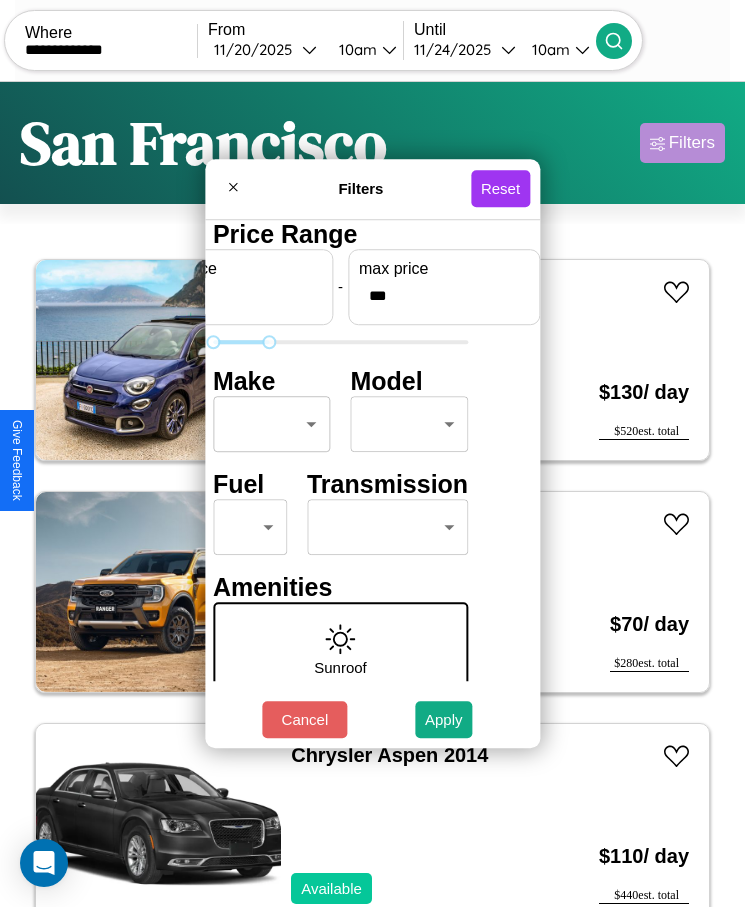 type on "***" 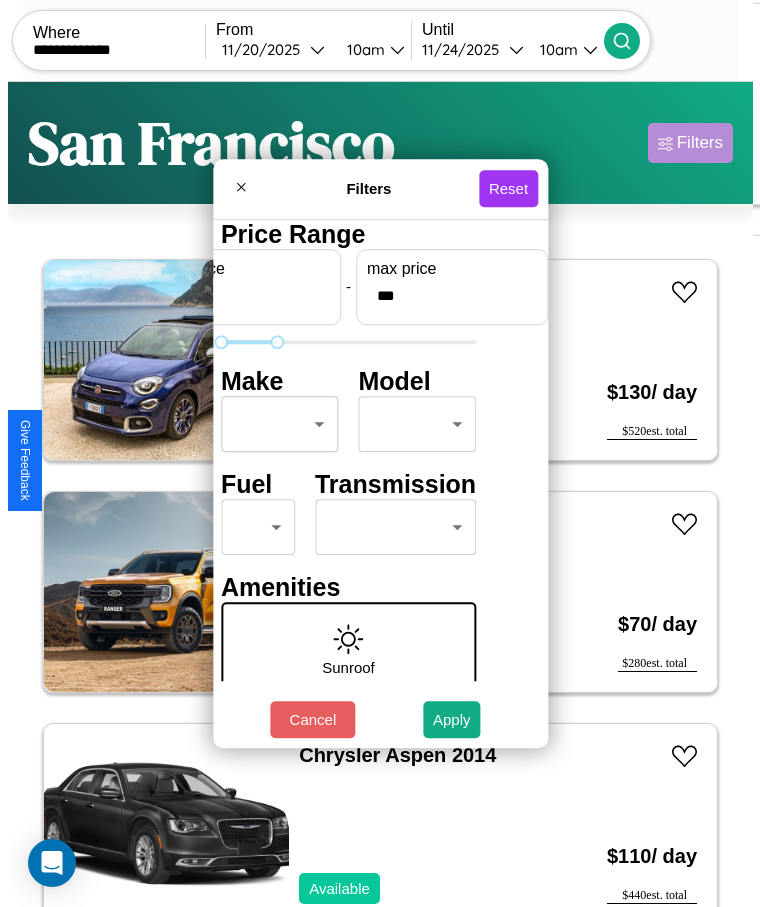 scroll, scrollTop: 0, scrollLeft: 0, axis: both 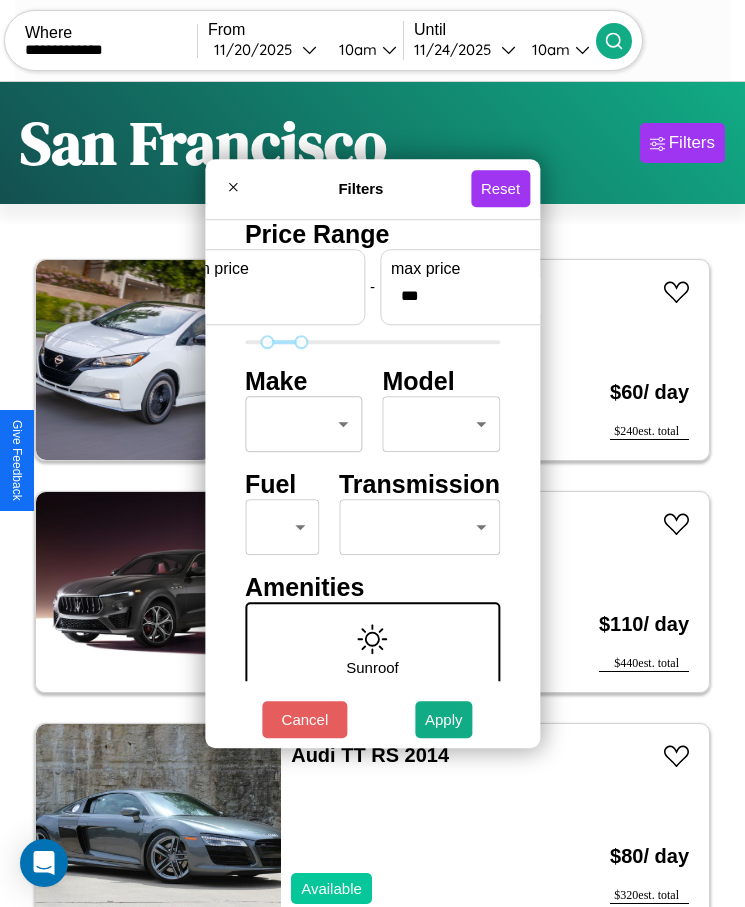 type on "**" 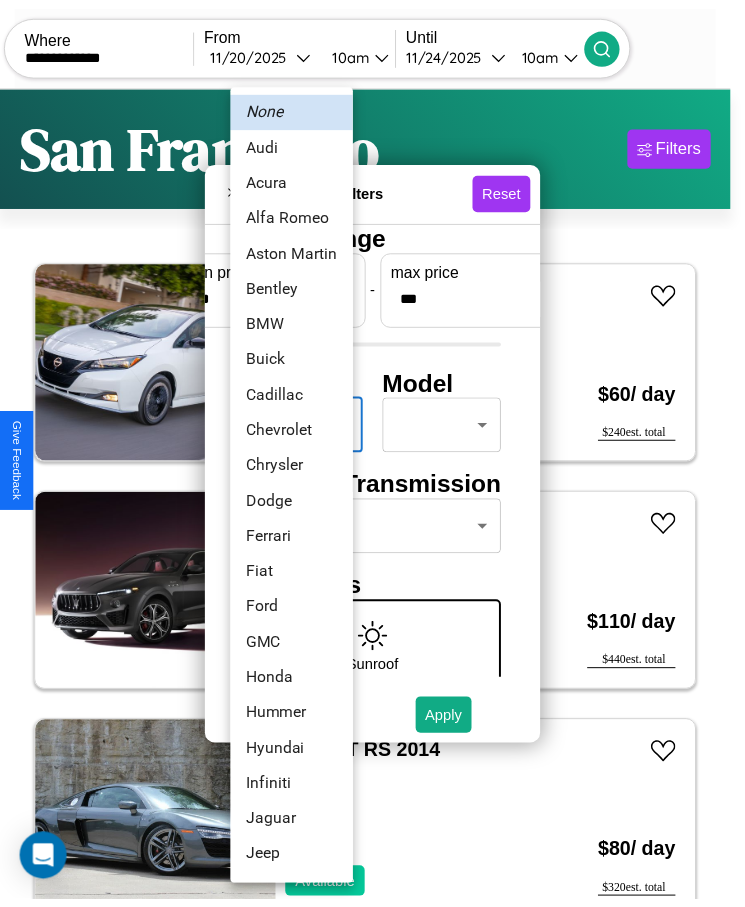 scroll, scrollTop: 501, scrollLeft: 0, axis: vertical 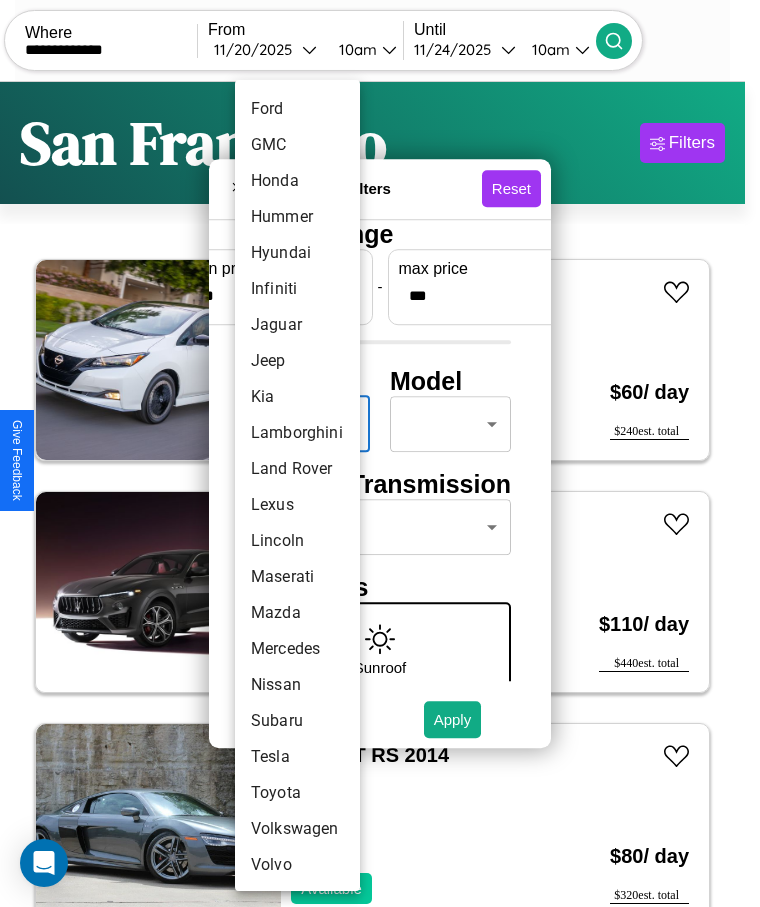 click on "Mazda" at bounding box center [297, 613] 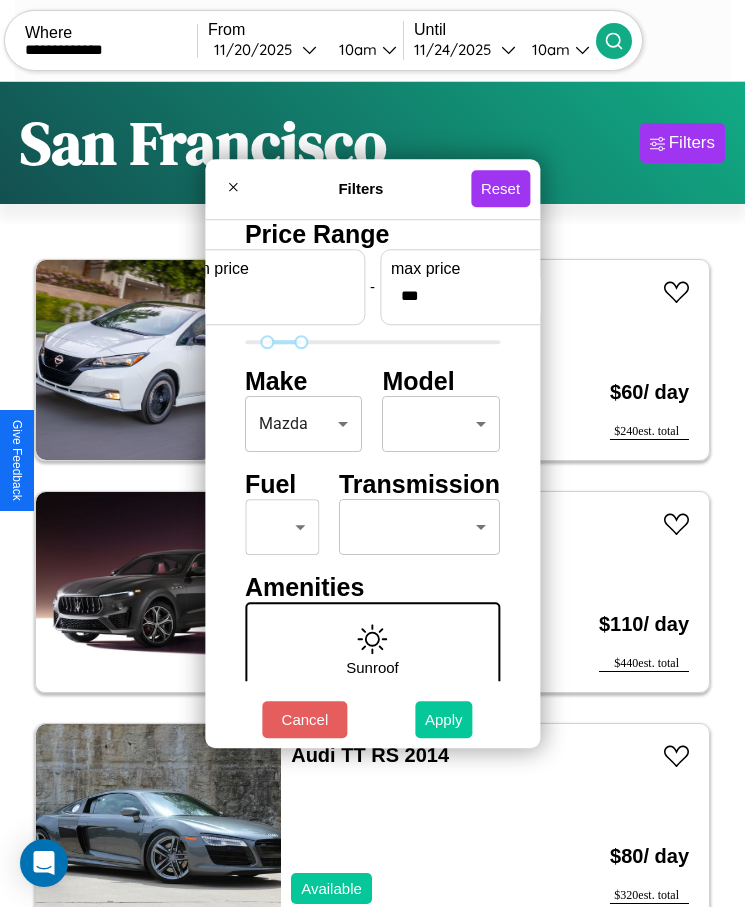 click on "Apply" at bounding box center [444, 719] 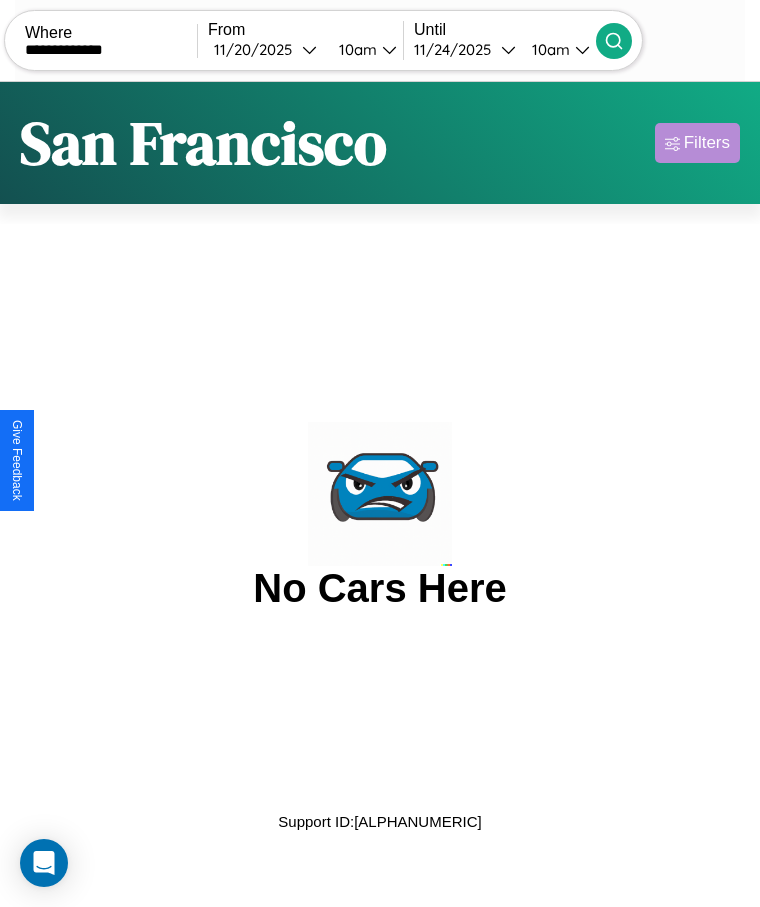 click on "Filters" at bounding box center (707, 143) 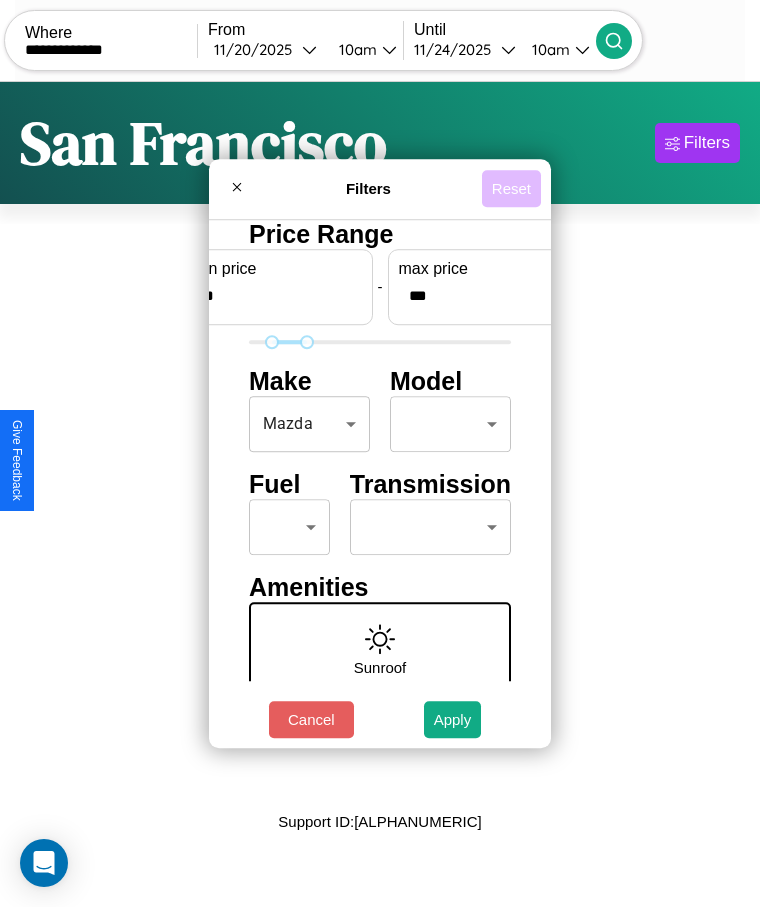 click on "Reset" at bounding box center [511, 188] 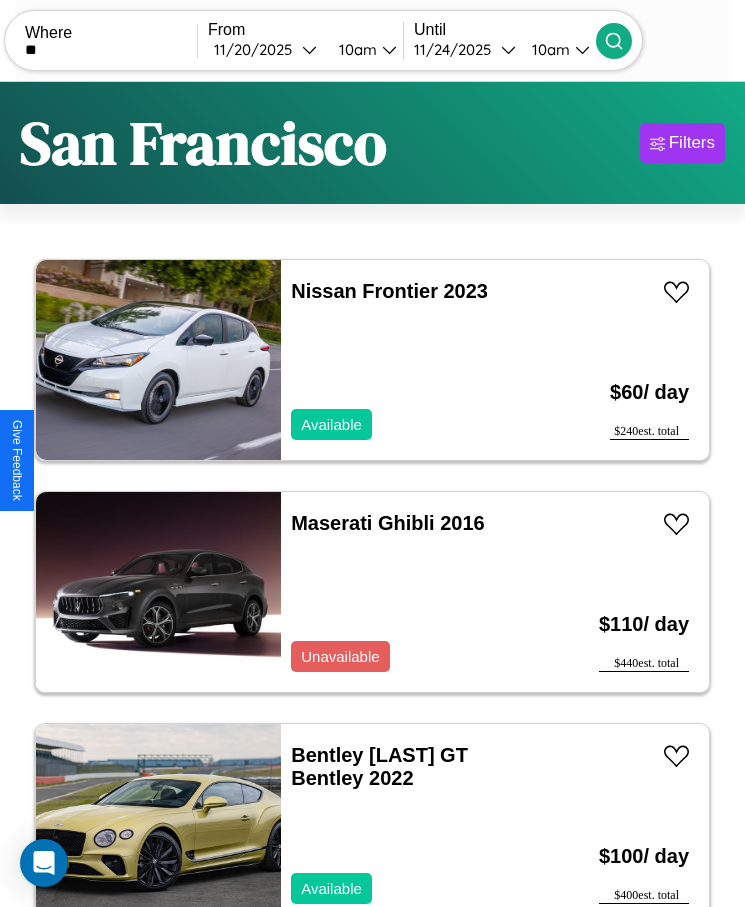 type on "*" 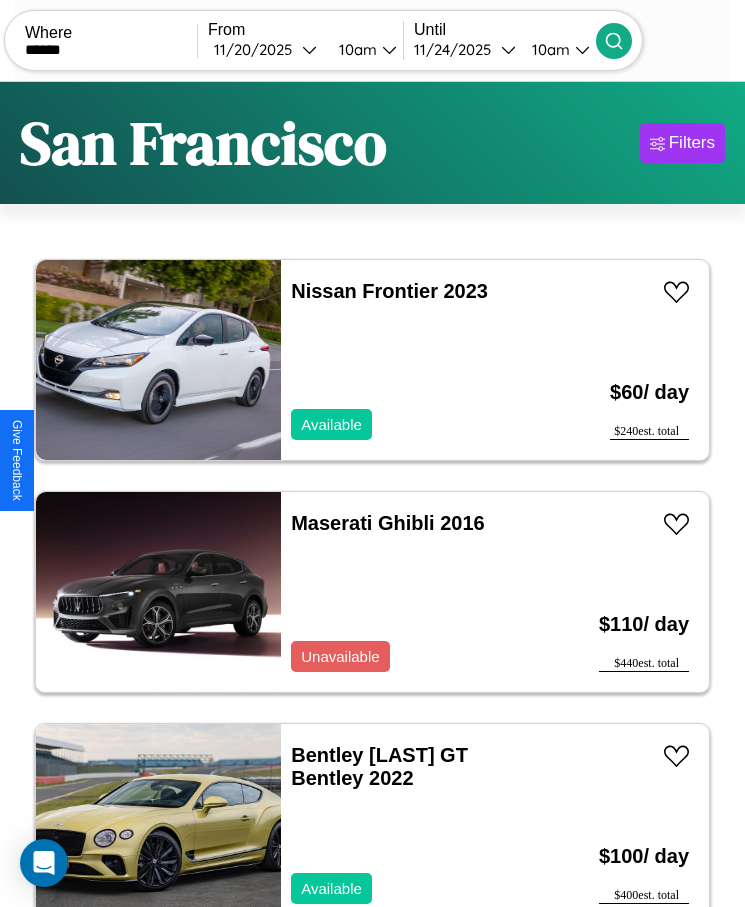click 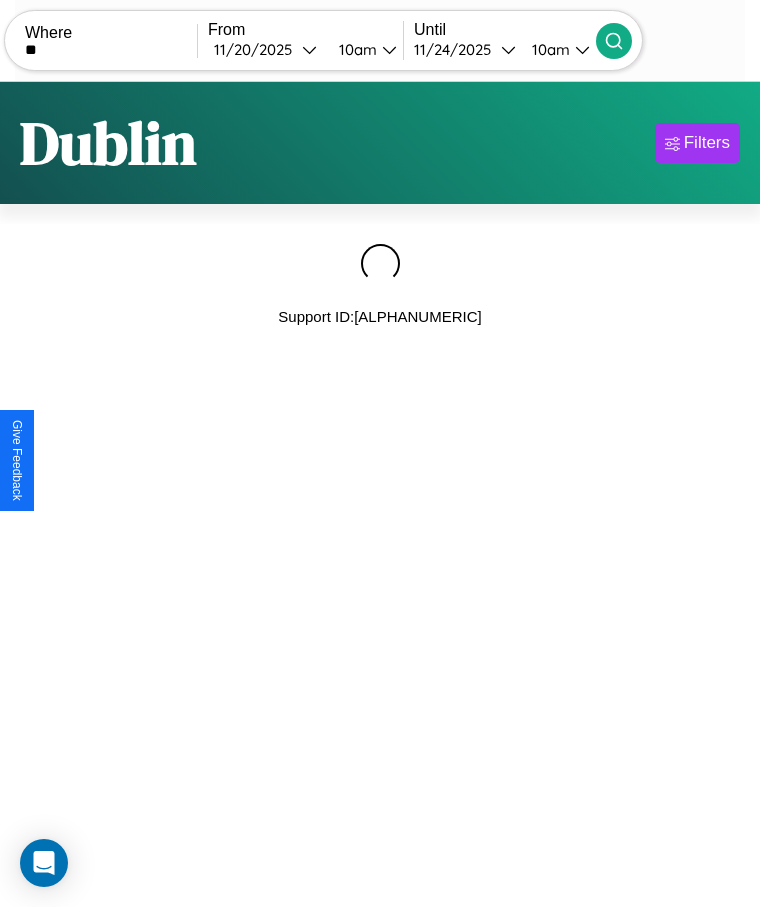 type on "*" 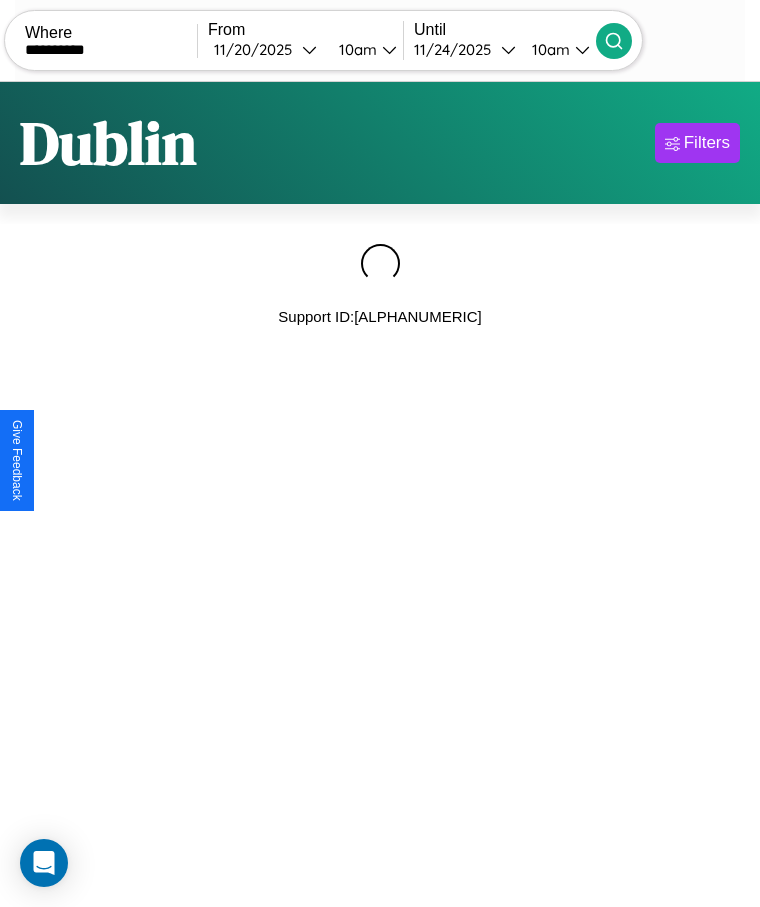 type on "**********" 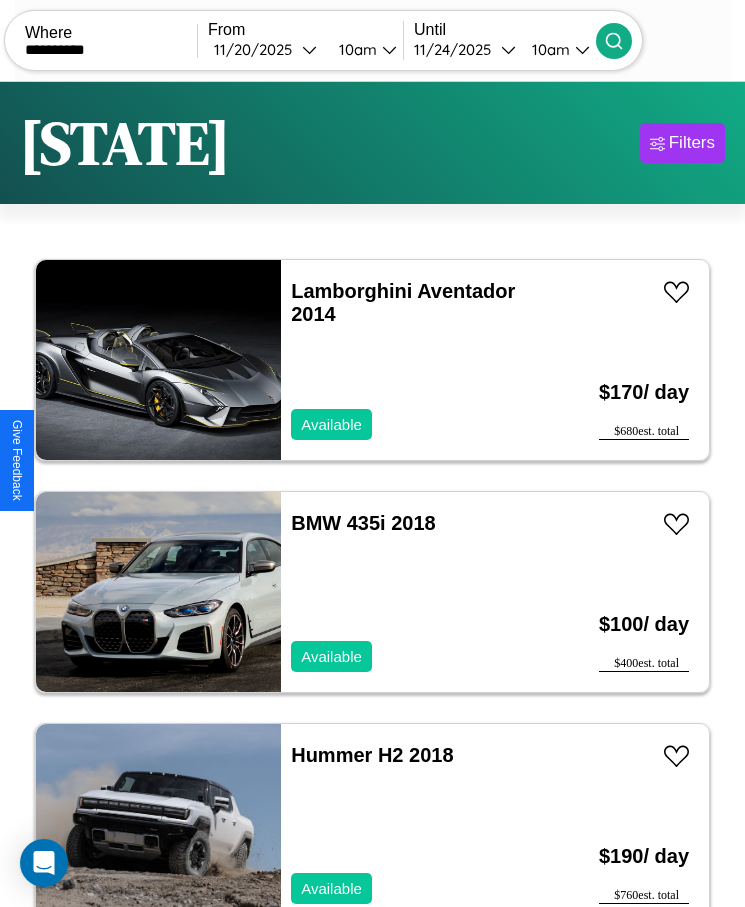 scroll, scrollTop: 50, scrollLeft: 0, axis: vertical 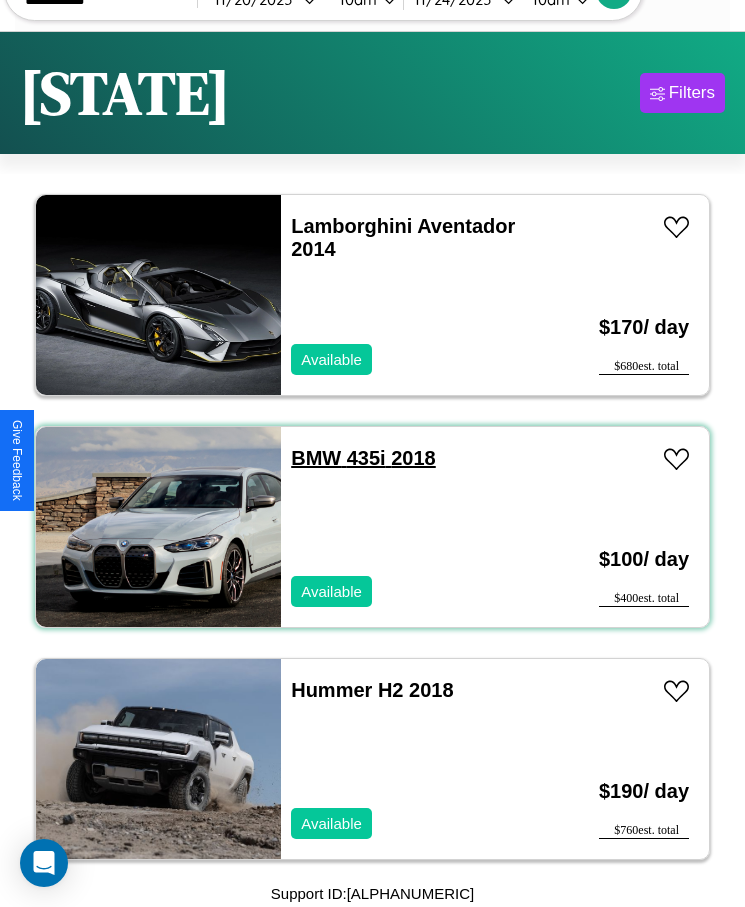 click on "BMW   435i   2018" at bounding box center (363, 458) 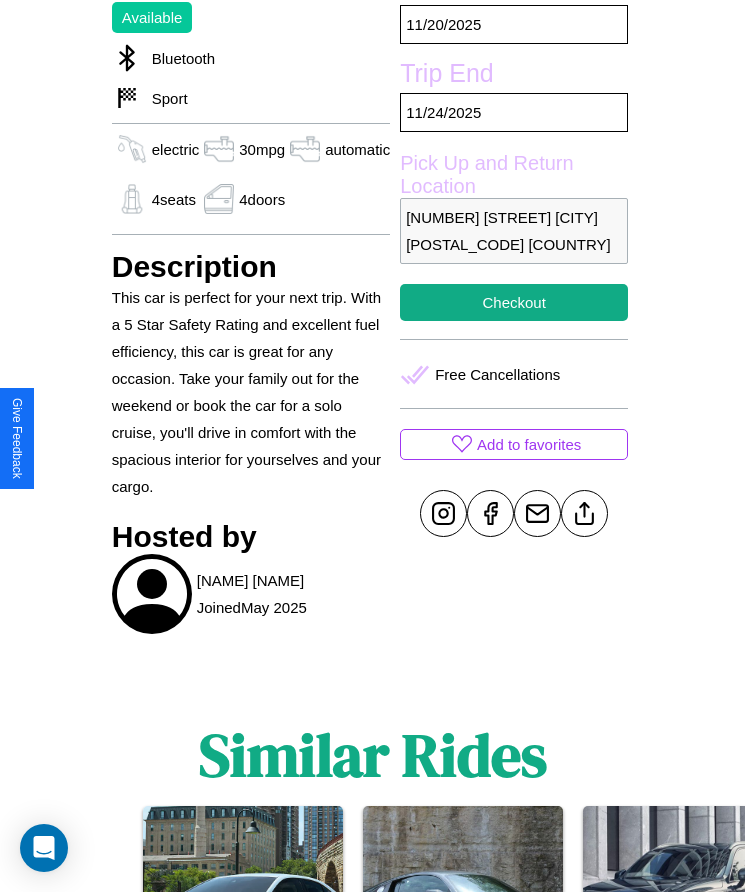 scroll, scrollTop: 662, scrollLeft: 0, axis: vertical 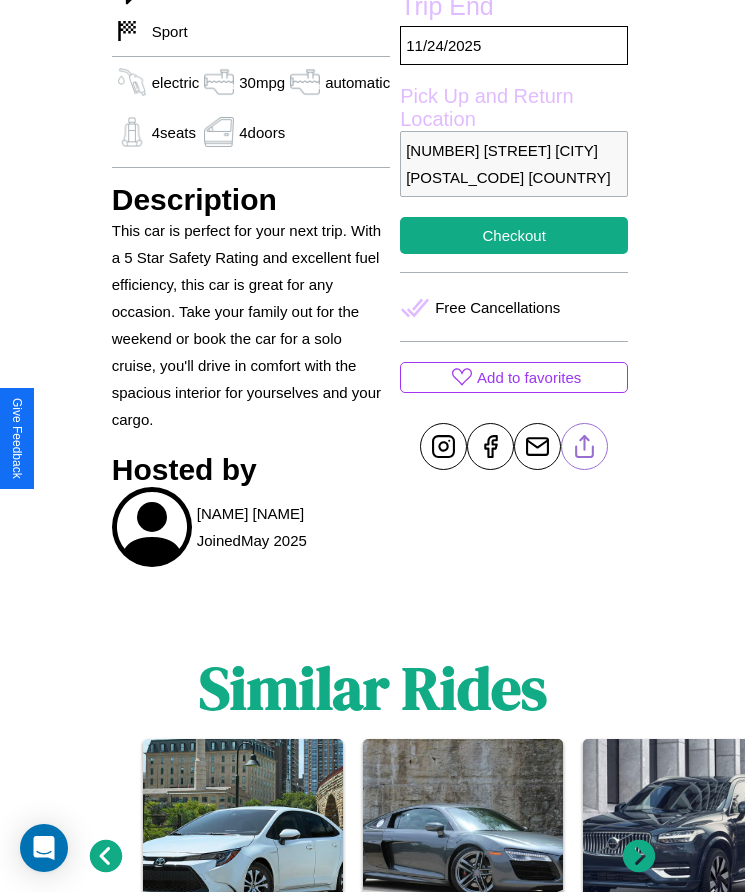 click 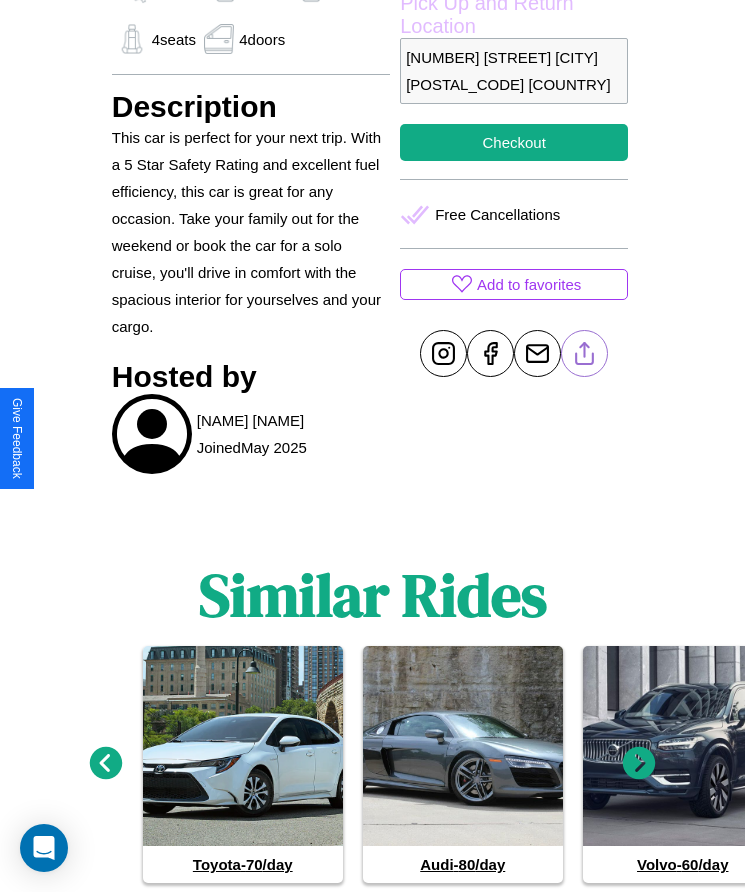 scroll, scrollTop: 813, scrollLeft: 0, axis: vertical 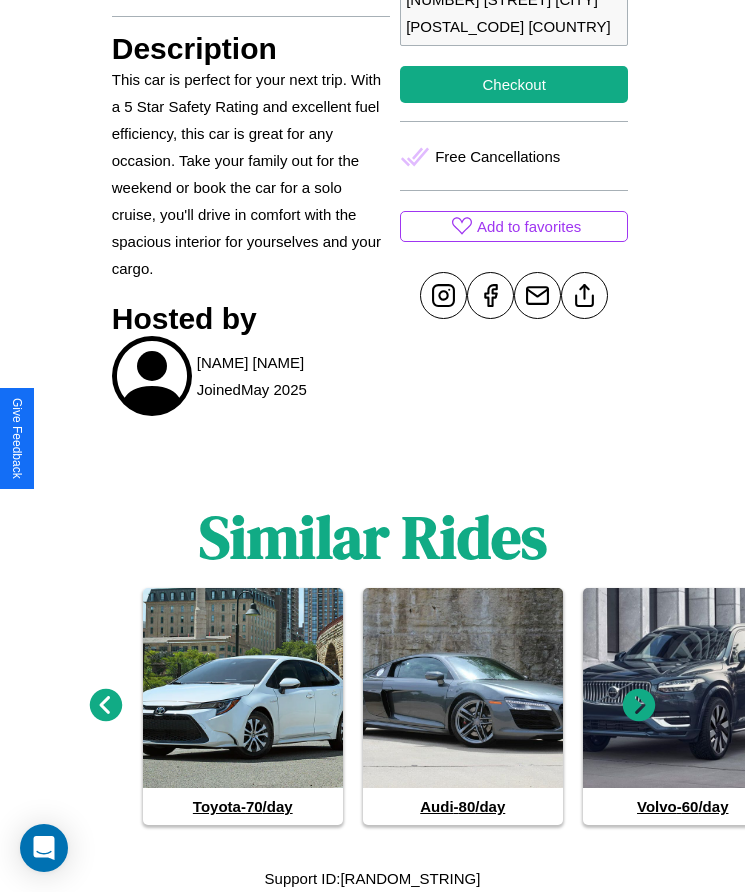 click 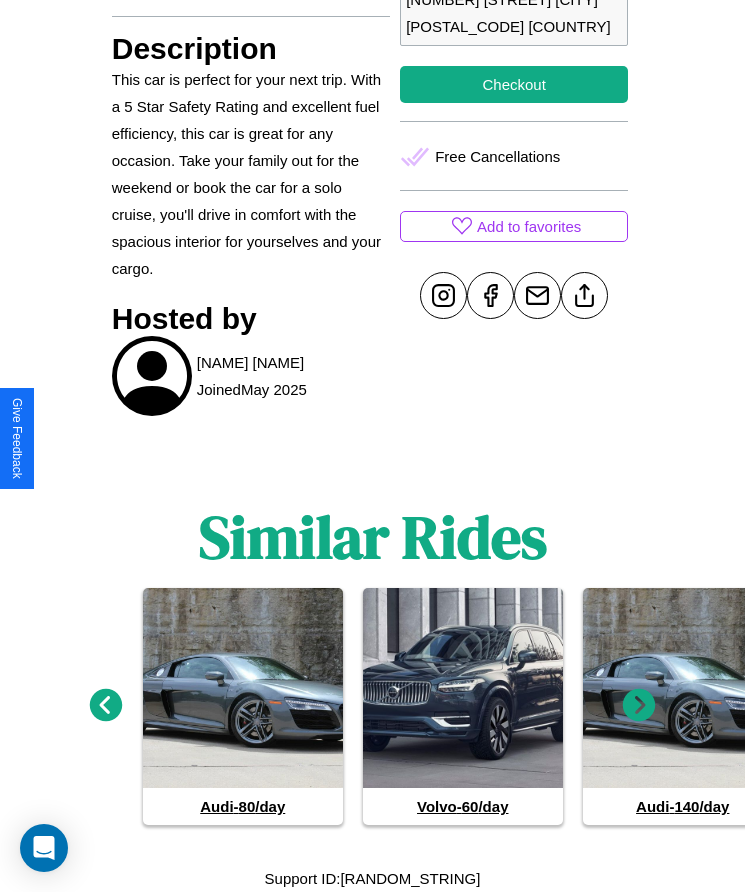 click 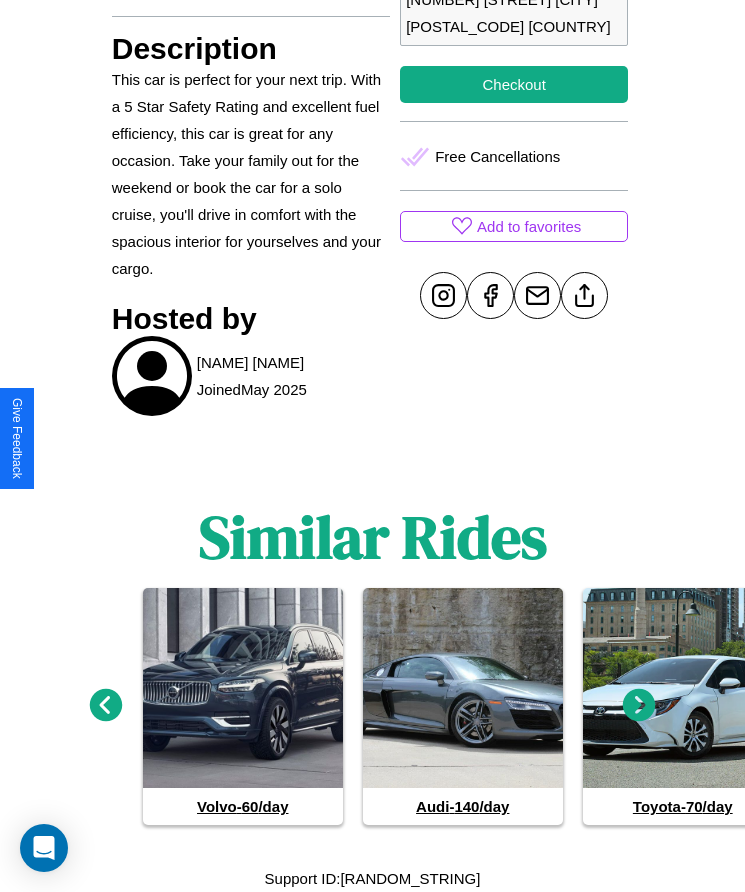 click 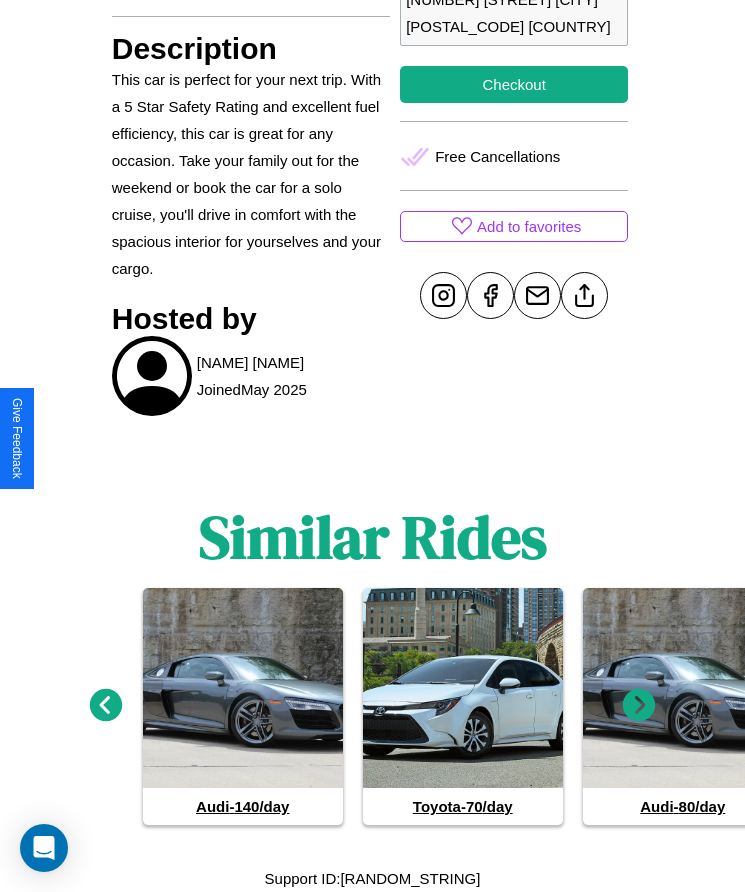 click 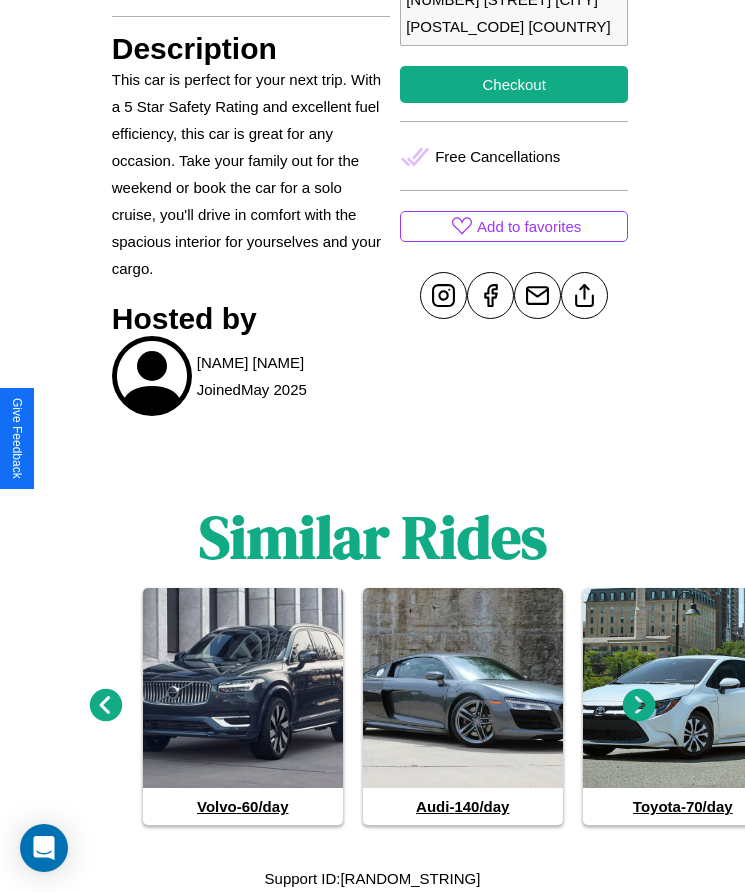 click 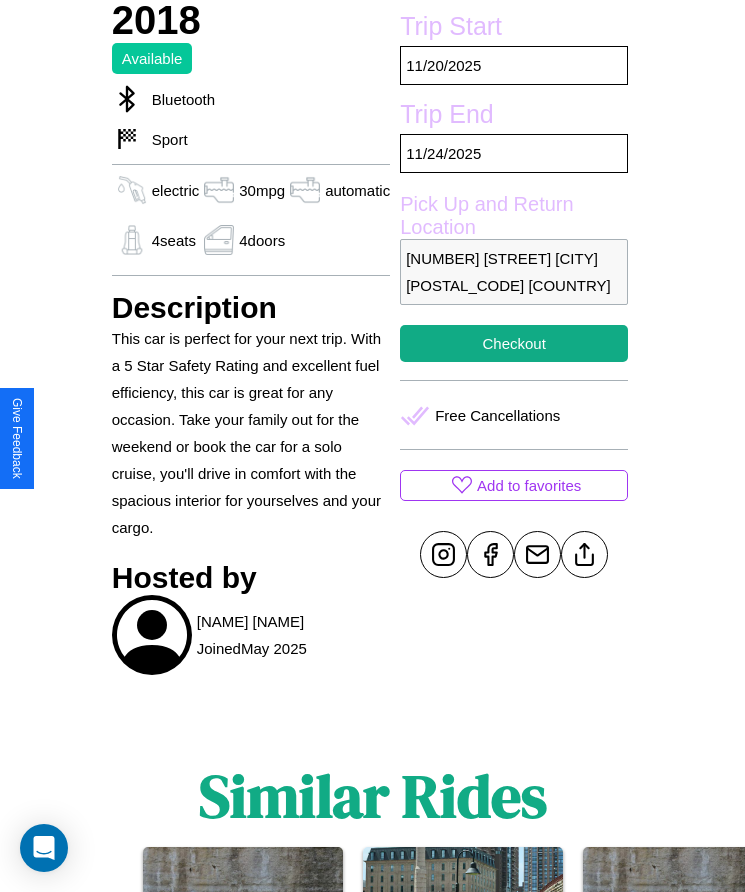 scroll, scrollTop: 451, scrollLeft: 0, axis: vertical 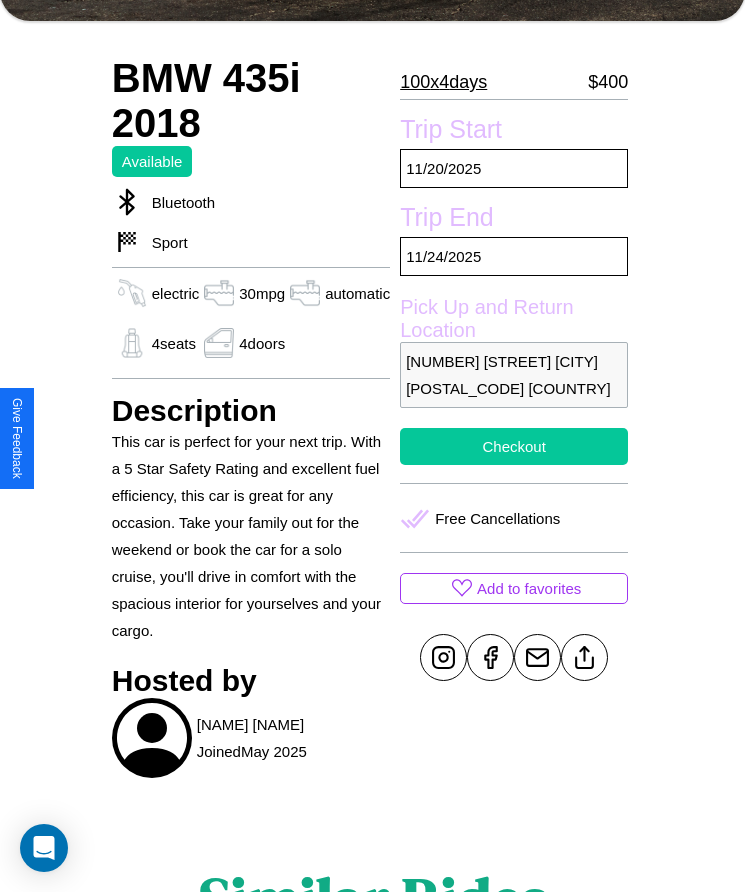 click on "Checkout" at bounding box center (514, 446) 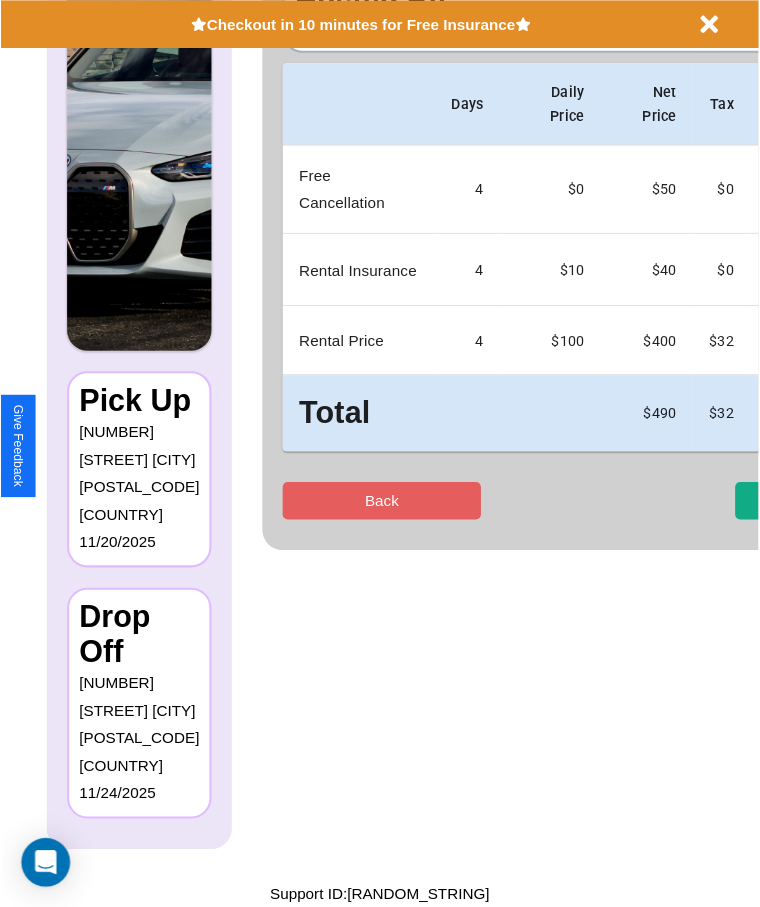 scroll, scrollTop: 0, scrollLeft: 0, axis: both 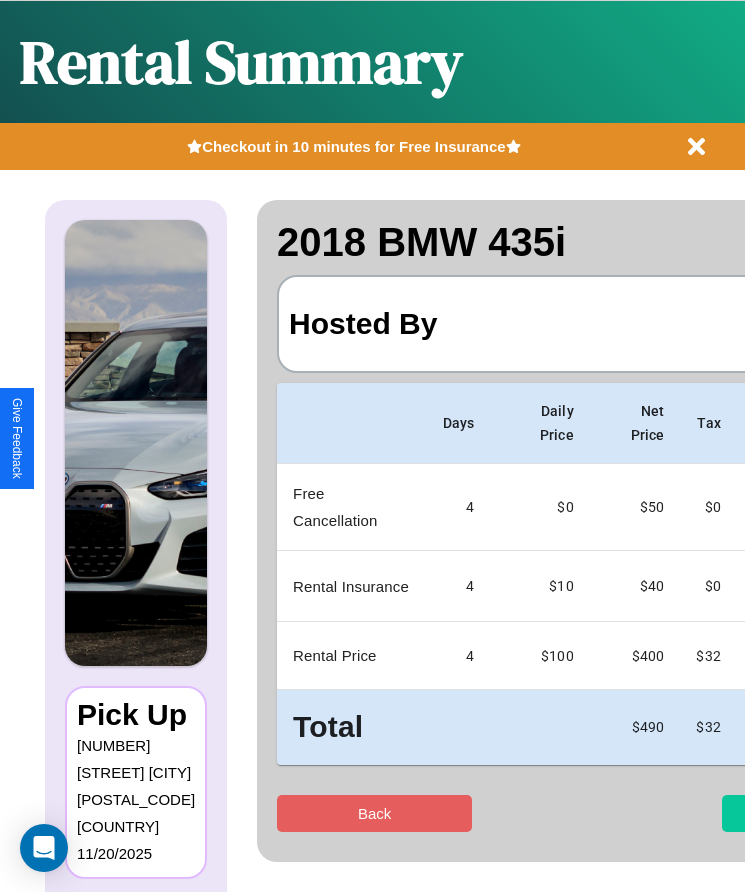 click on "Checkout" at bounding box center [819, 813] 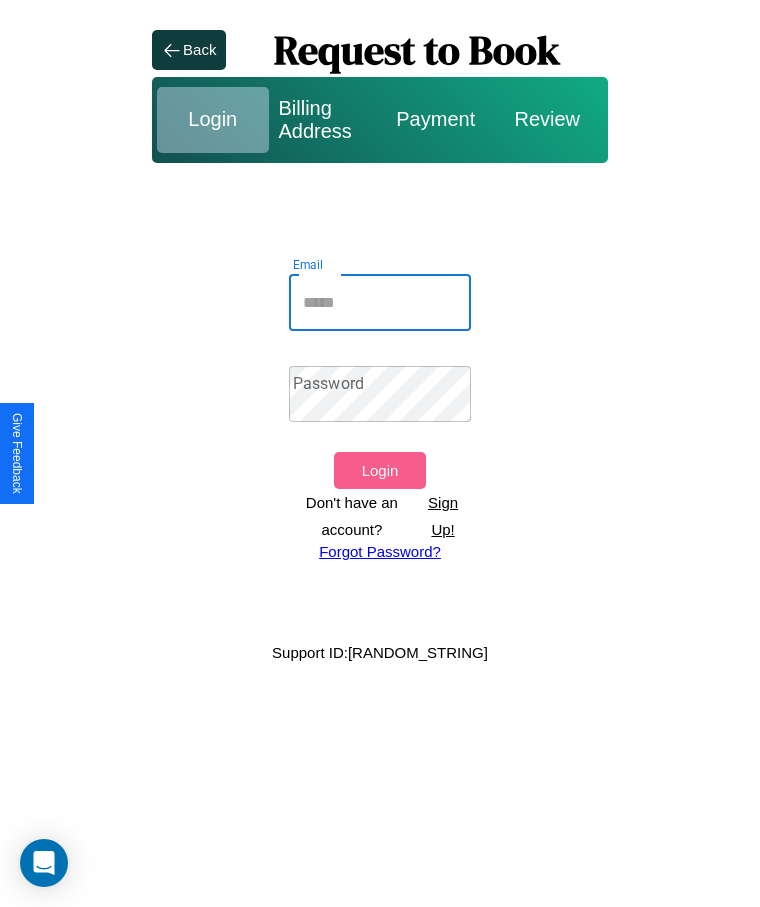 click on "Email" at bounding box center [380, 303] 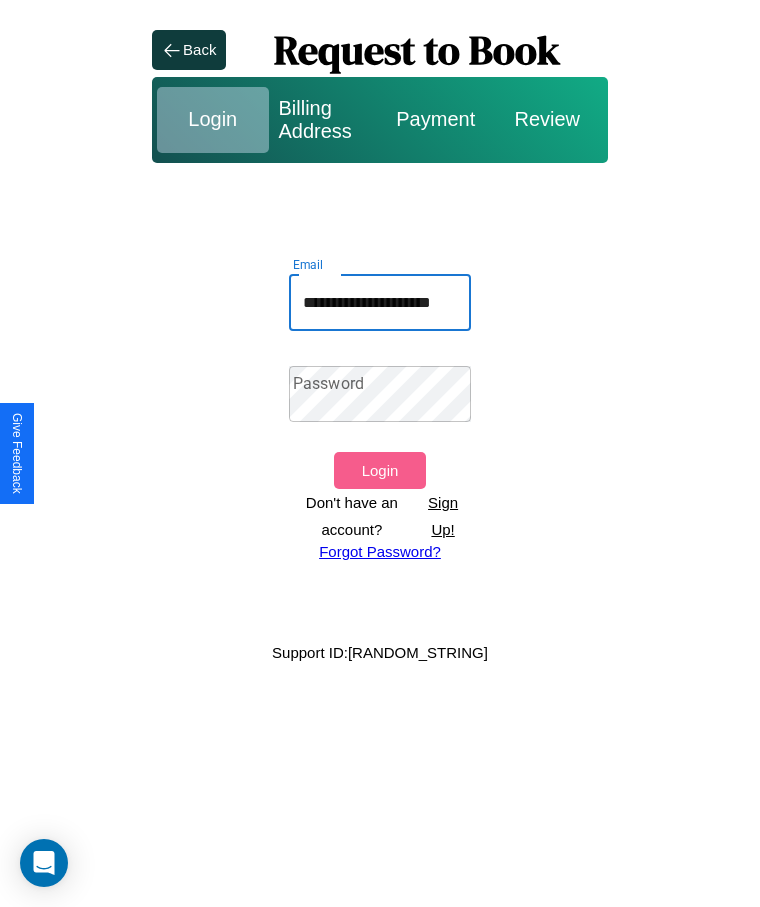 scroll, scrollTop: 0, scrollLeft: 25, axis: horizontal 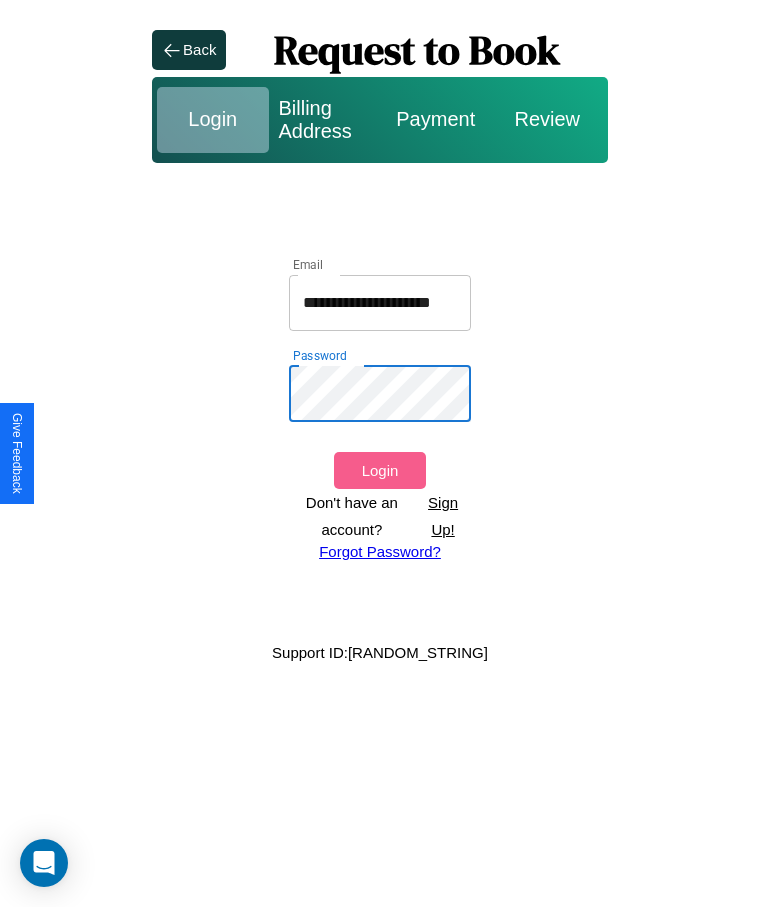 click on "Forgot Password?" at bounding box center (380, 551) 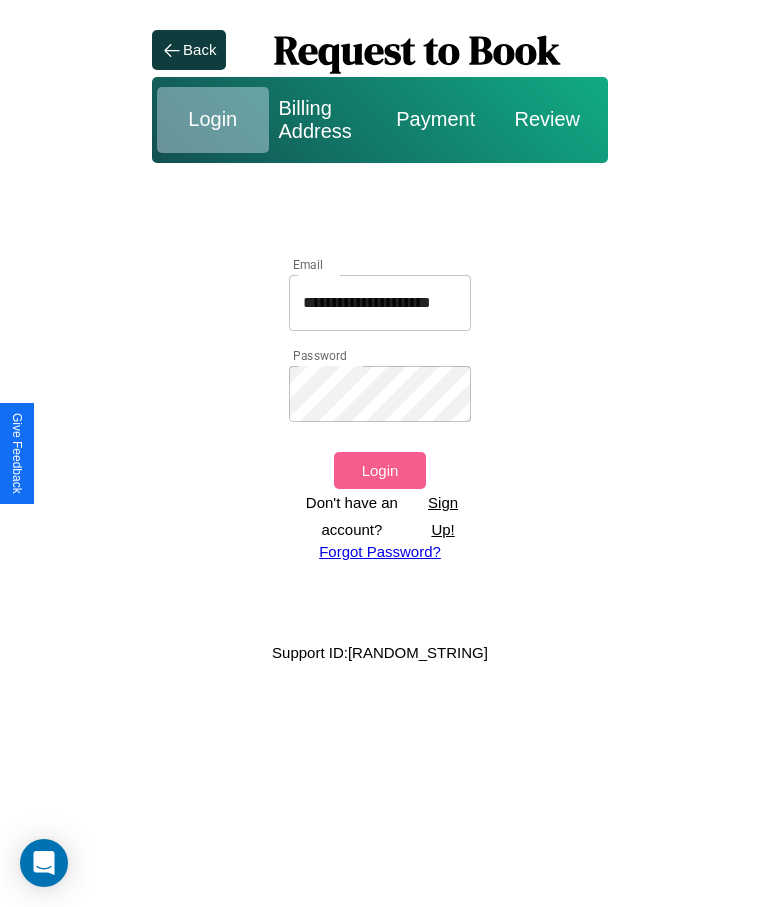 click on "Forgot Password?" at bounding box center [380, 551] 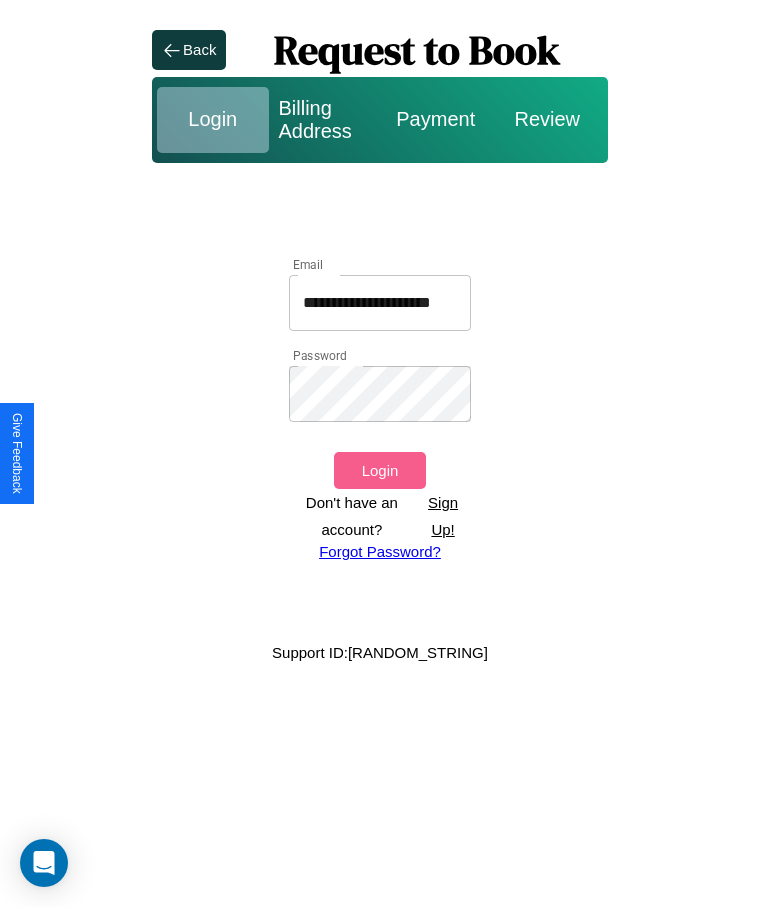 click on "Forgot Password?" at bounding box center (380, 551) 